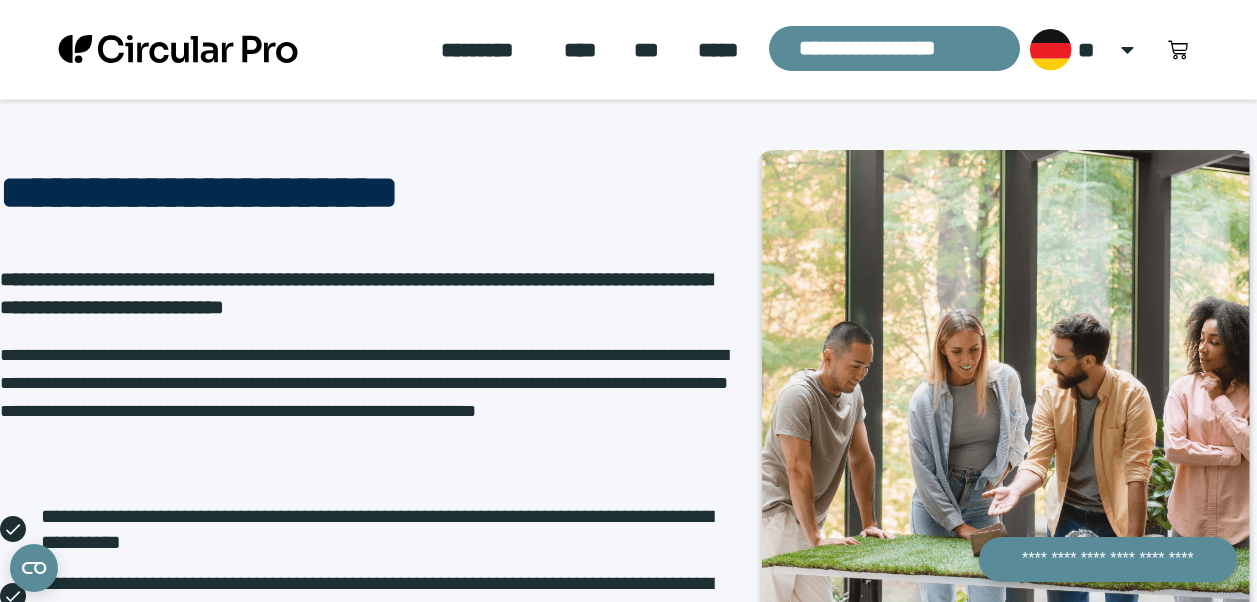 scroll, scrollTop: 0, scrollLeft: 0, axis: both 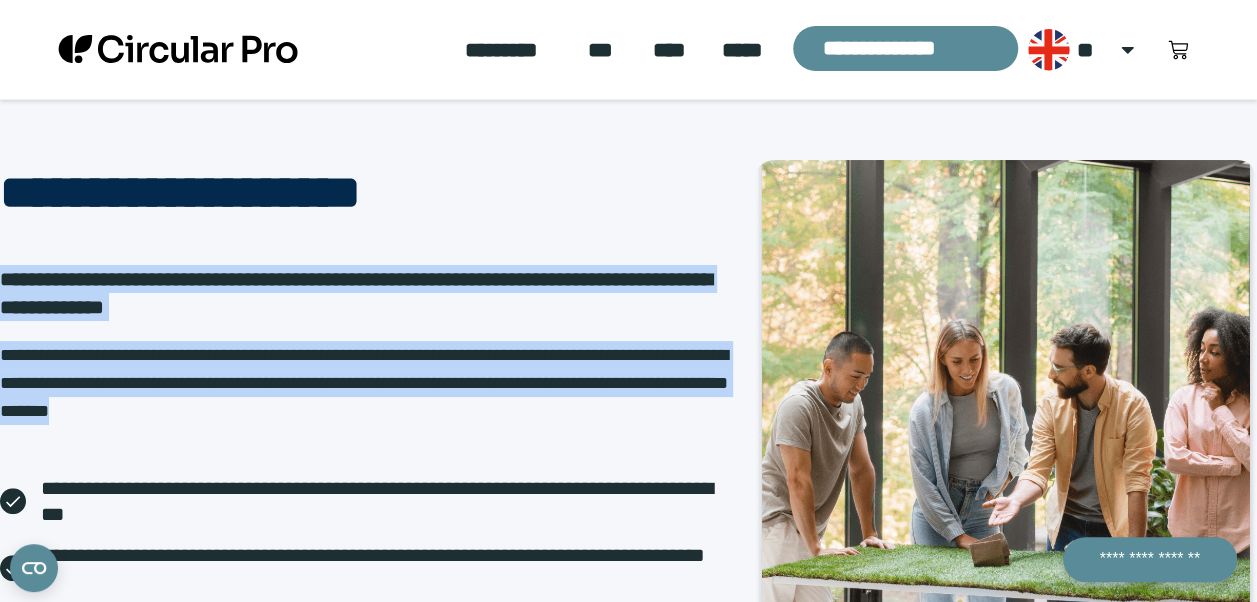 drag, startPoint x: 5, startPoint y: 278, endPoint x: 559, endPoint y: 407, distance: 568.82074 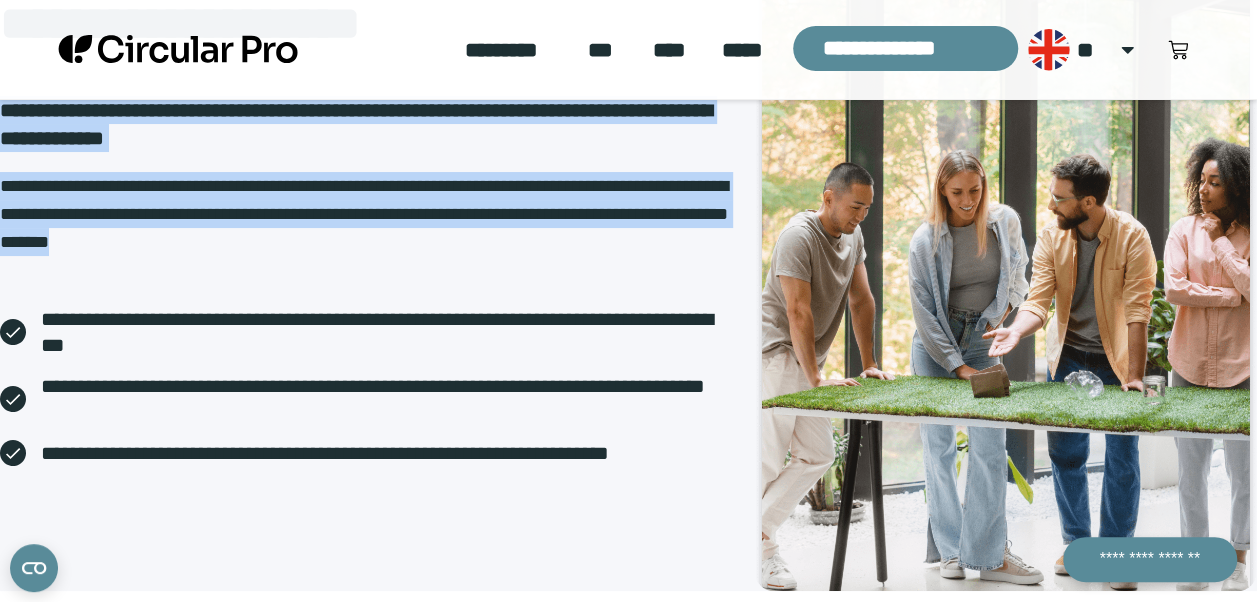 scroll, scrollTop: 170, scrollLeft: 0, axis: vertical 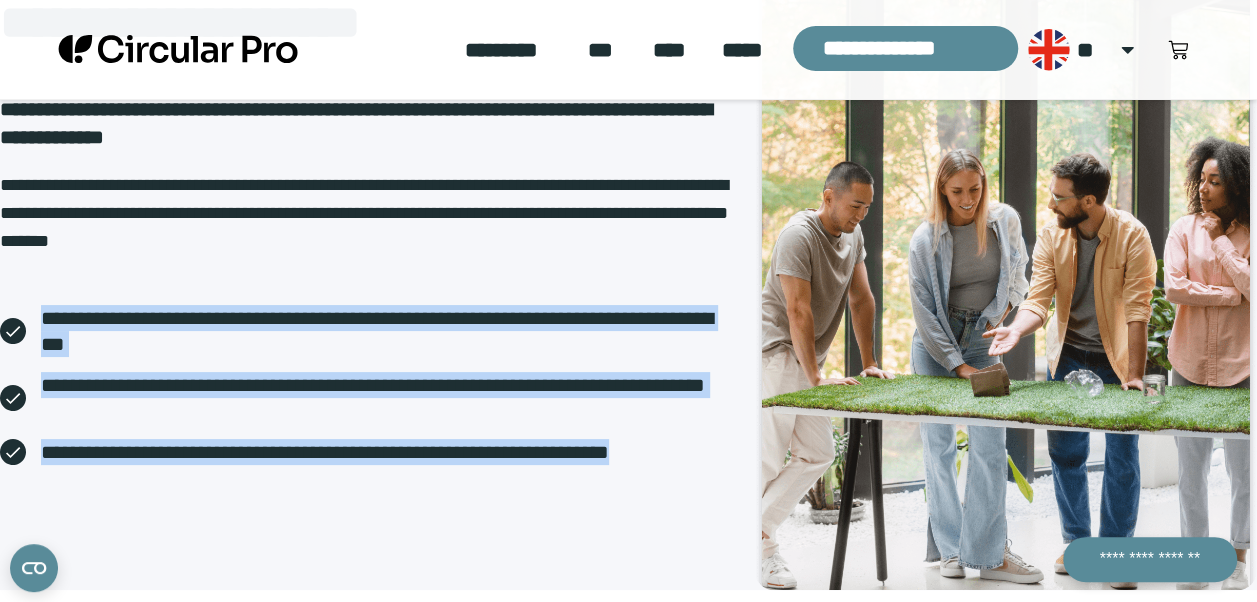 drag, startPoint x: 734, startPoint y: 456, endPoint x: 40, endPoint y: 316, distance: 707.9802 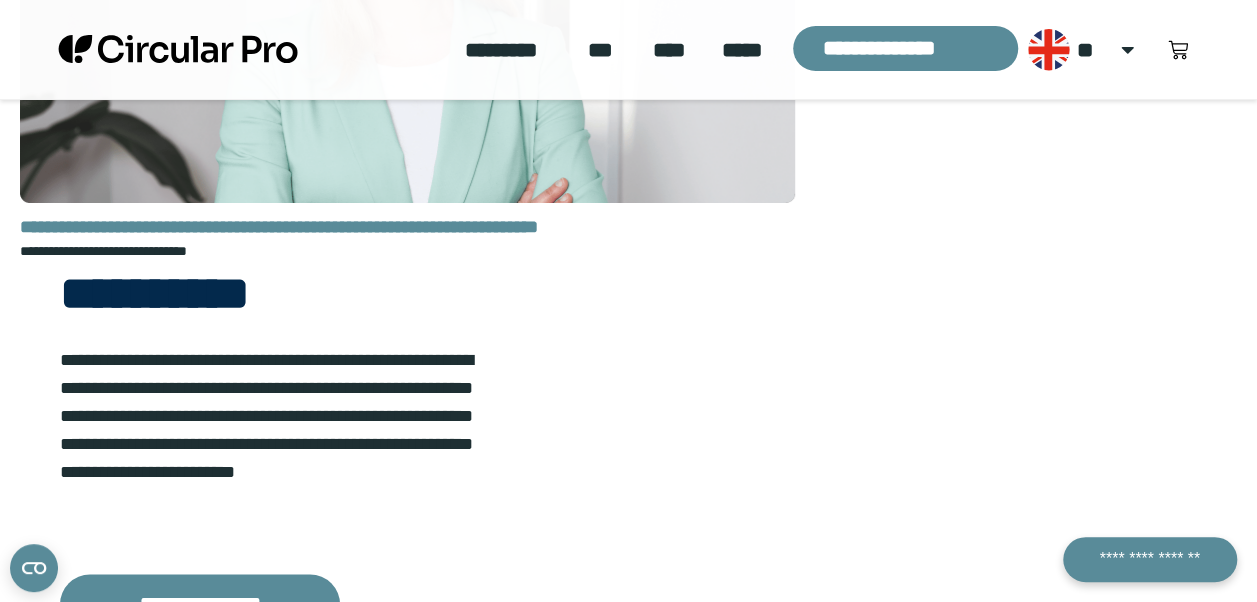 scroll, scrollTop: 1080, scrollLeft: 0, axis: vertical 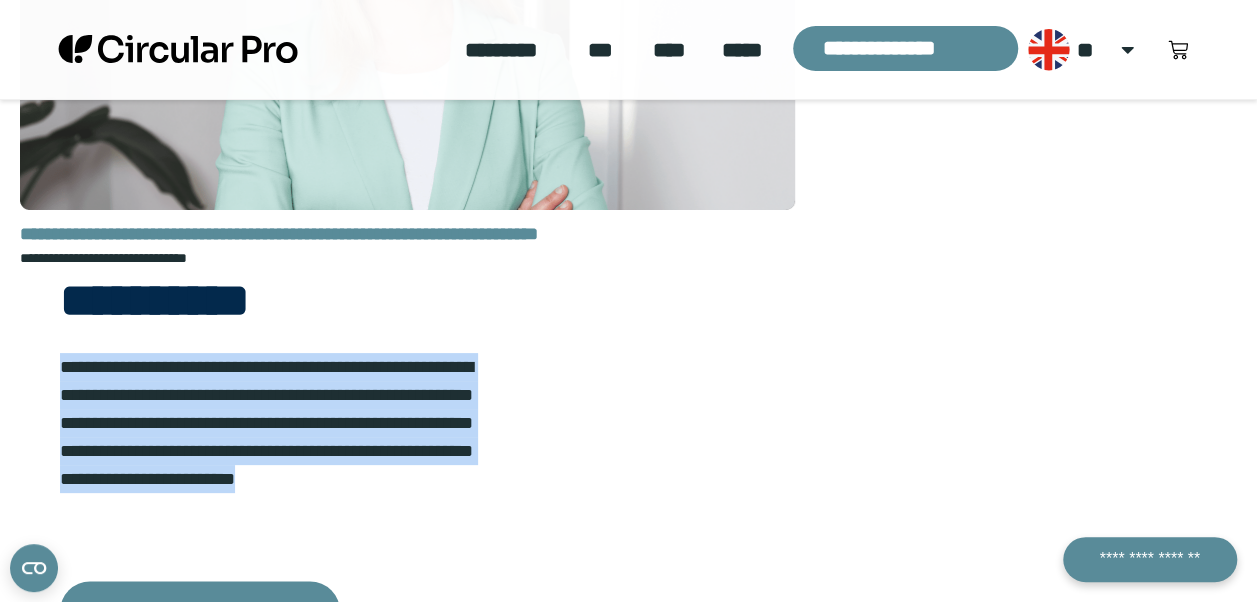 drag, startPoint x: 298, startPoint y: 509, endPoint x: 58, endPoint y: 375, distance: 274.8745 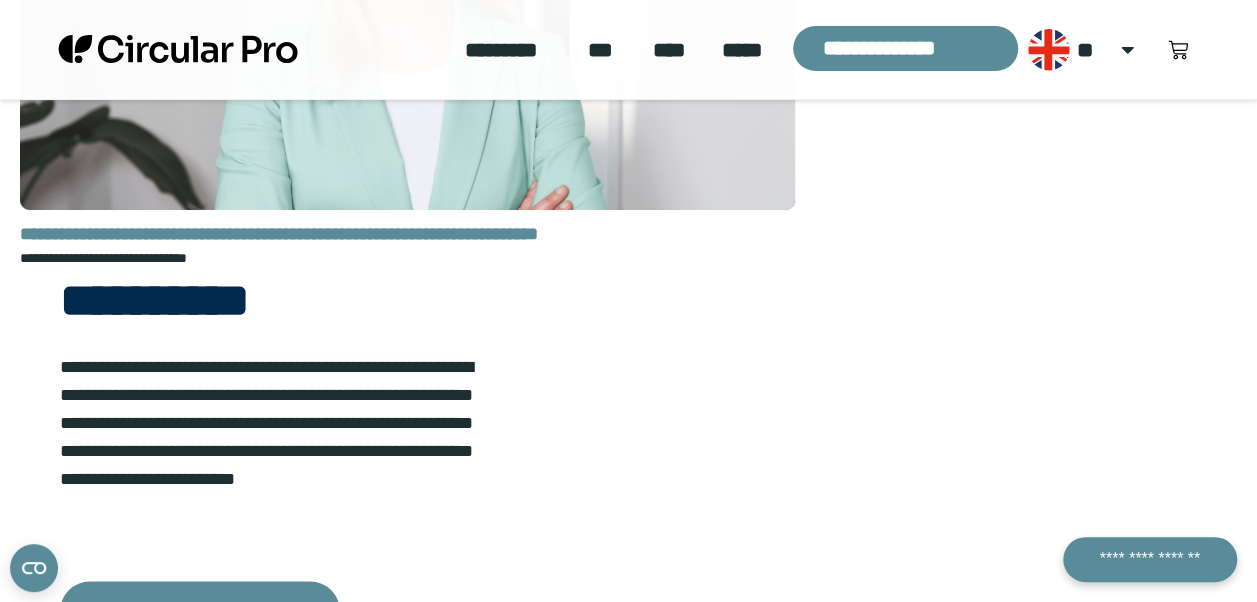 click on "**********" at bounding box center (628, 210) 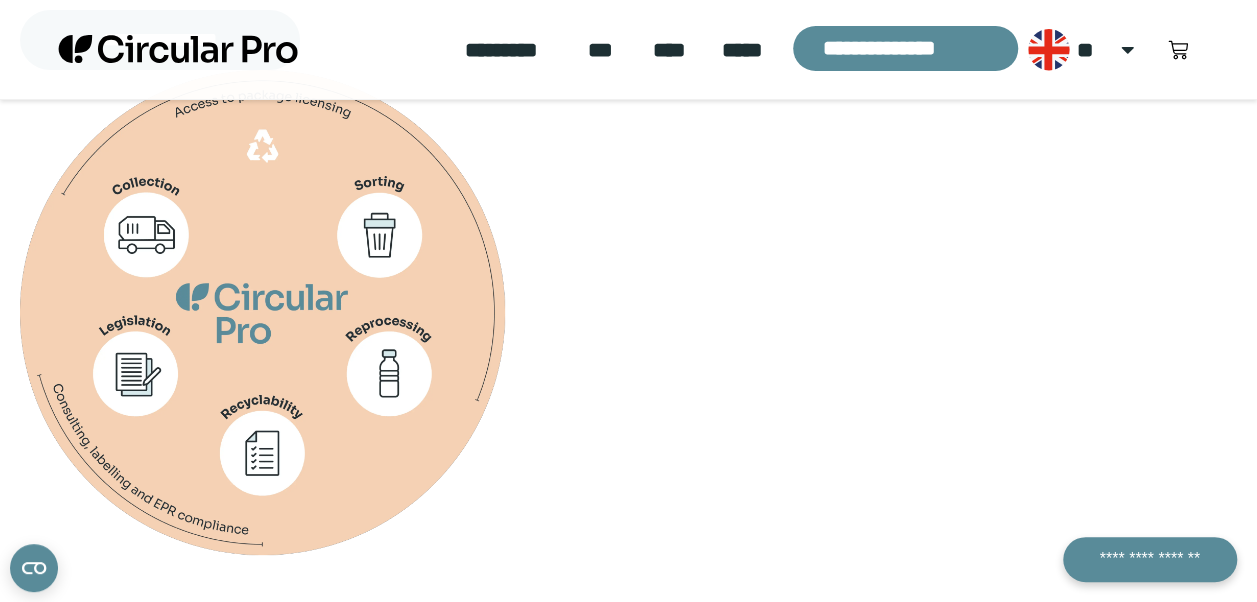scroll, scrollTop: 2264, scrollLeft: 0, axis: vertical 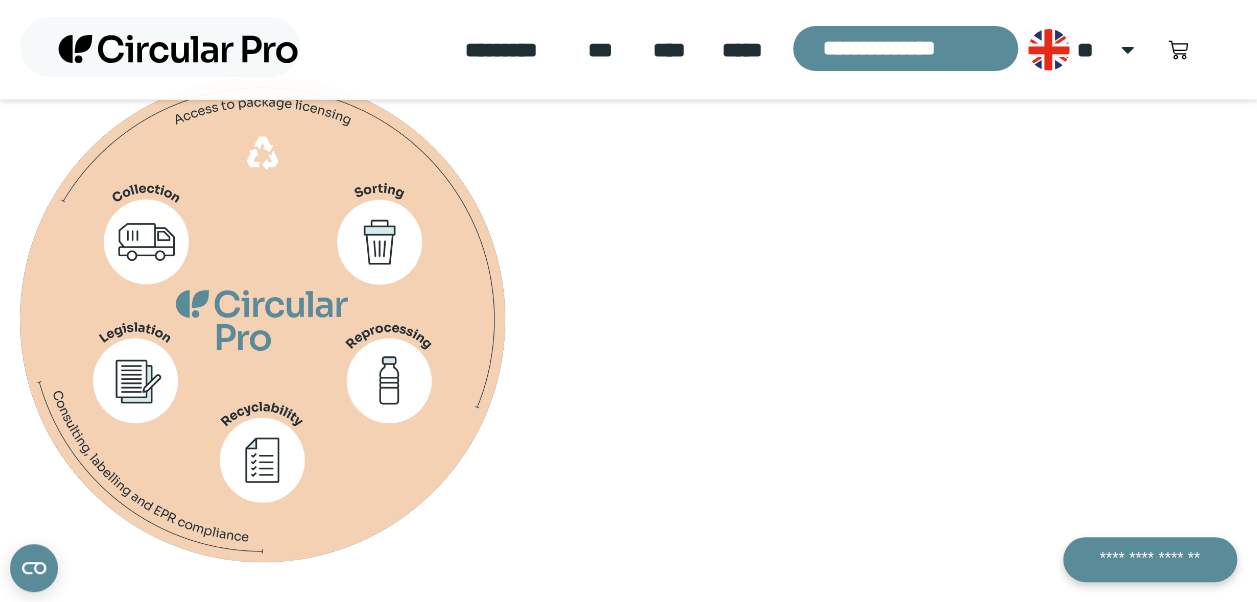 click at bounding box center (262, 319) 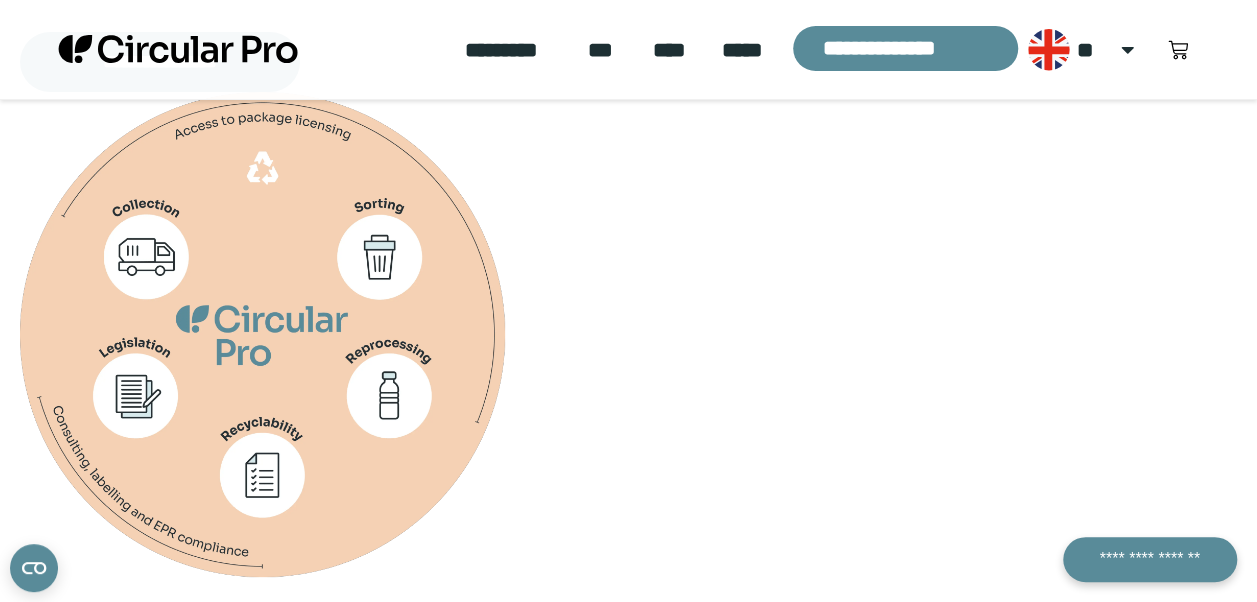 scroll, scrollTop: 2247, scrollLeft: 0, axis: vertical 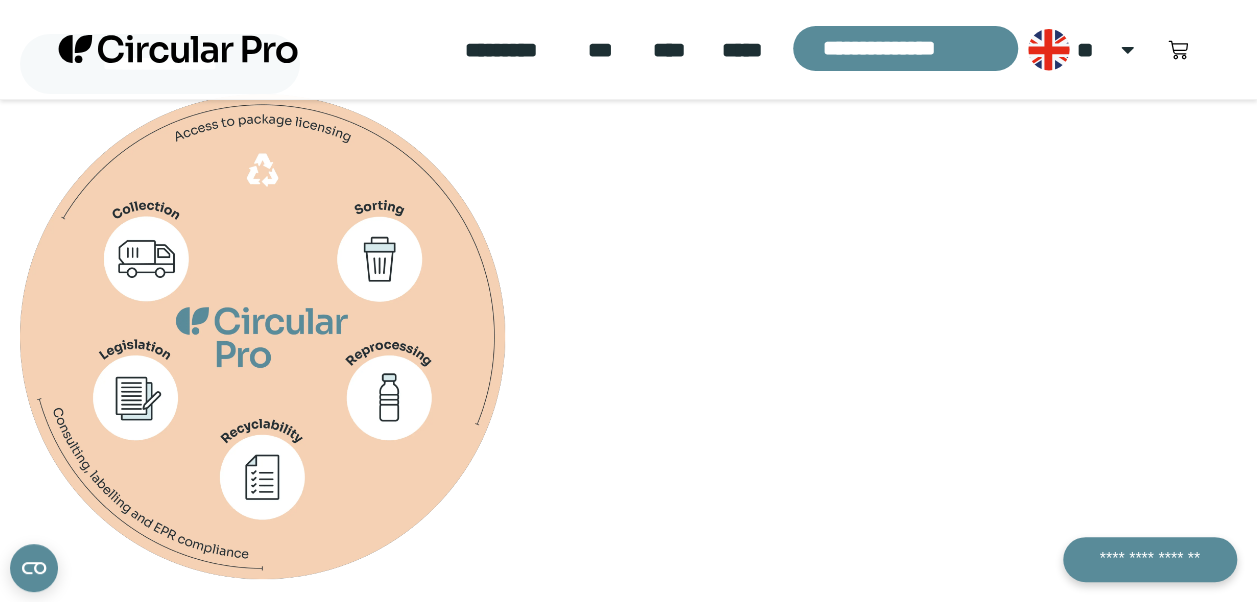 click at bounding box center (262, 336) 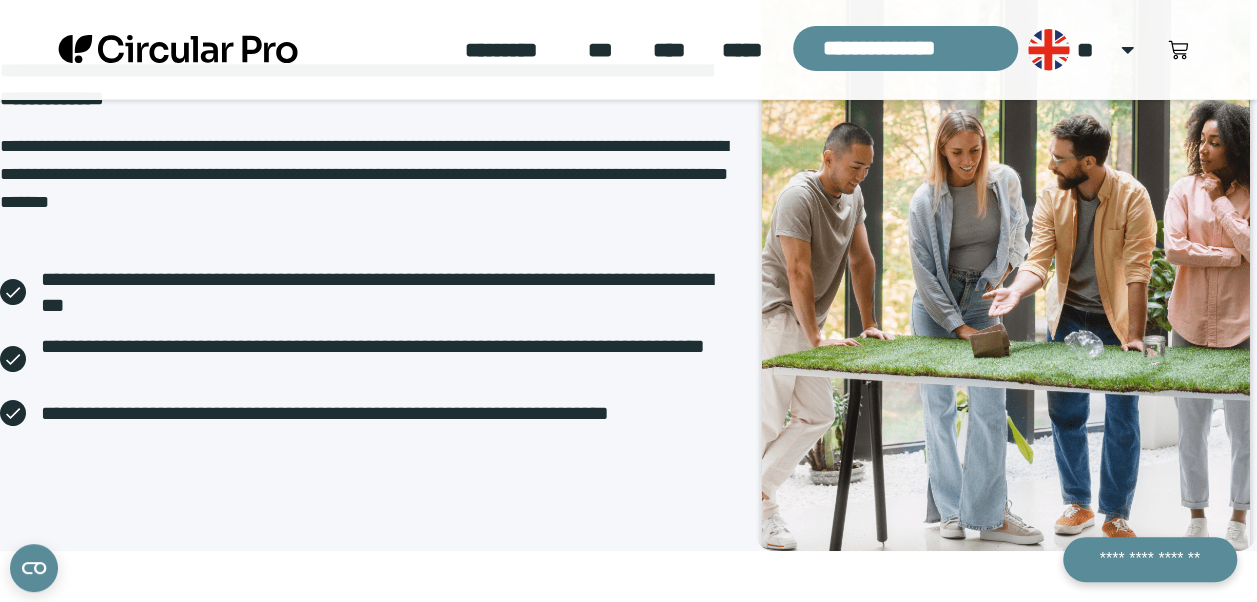 scroll, scrollTop: 217, scrollLeft: 0, axis: vertical 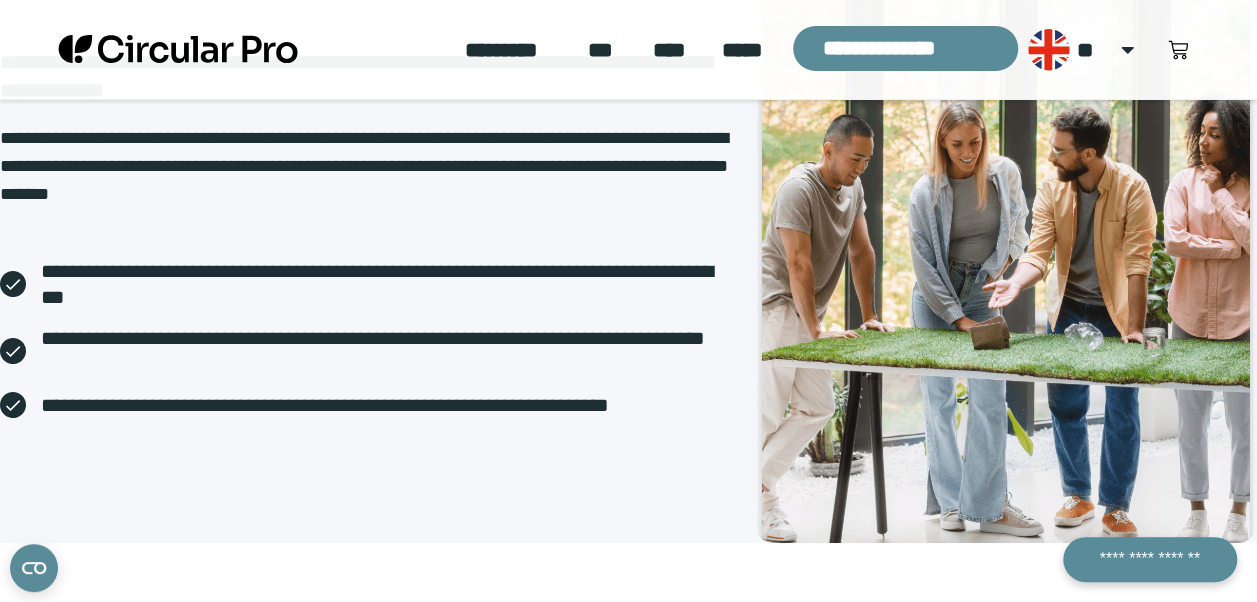 click at bounding box center [1005, 243] 